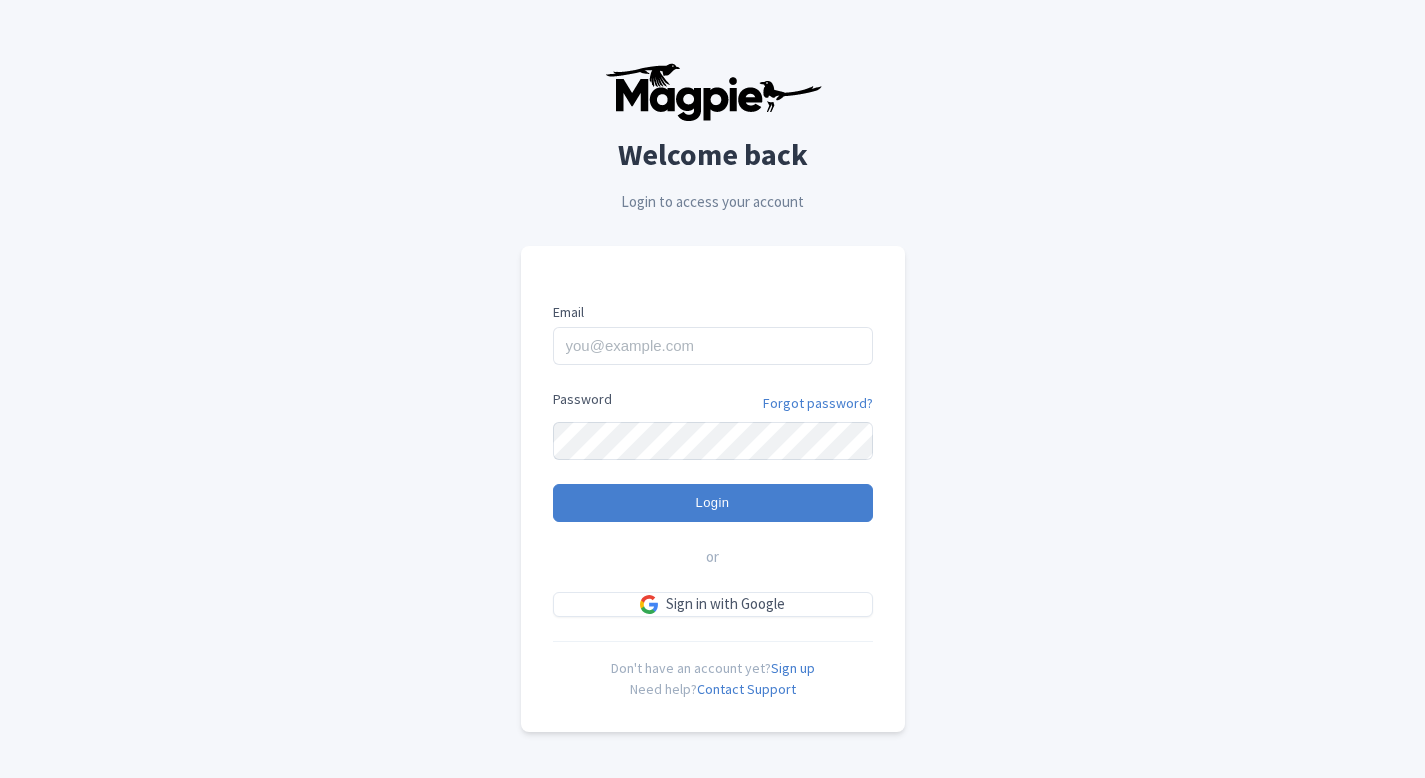 scroll, scrollTop: 0, scrollLeft: 0, axis: both 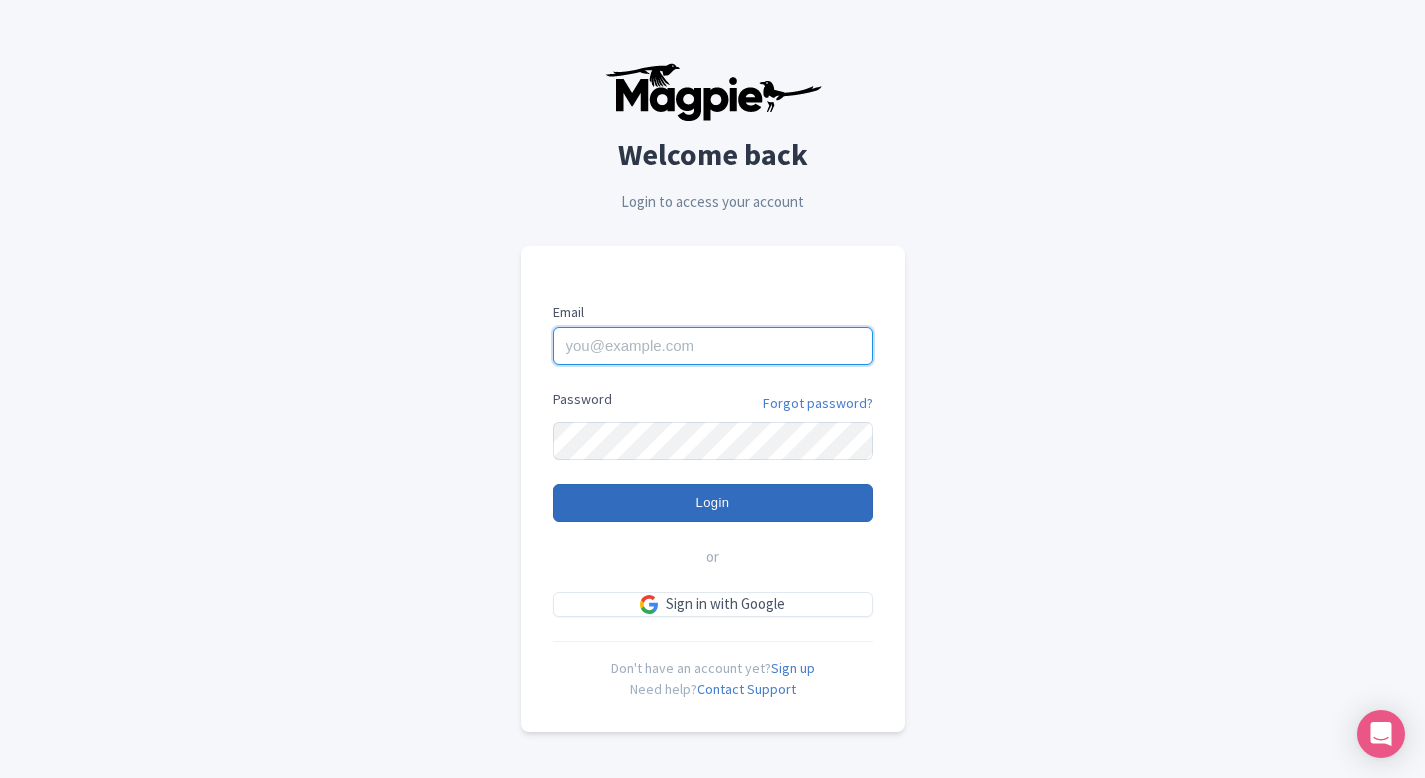 type on "pelin@most-amazing-places.com" 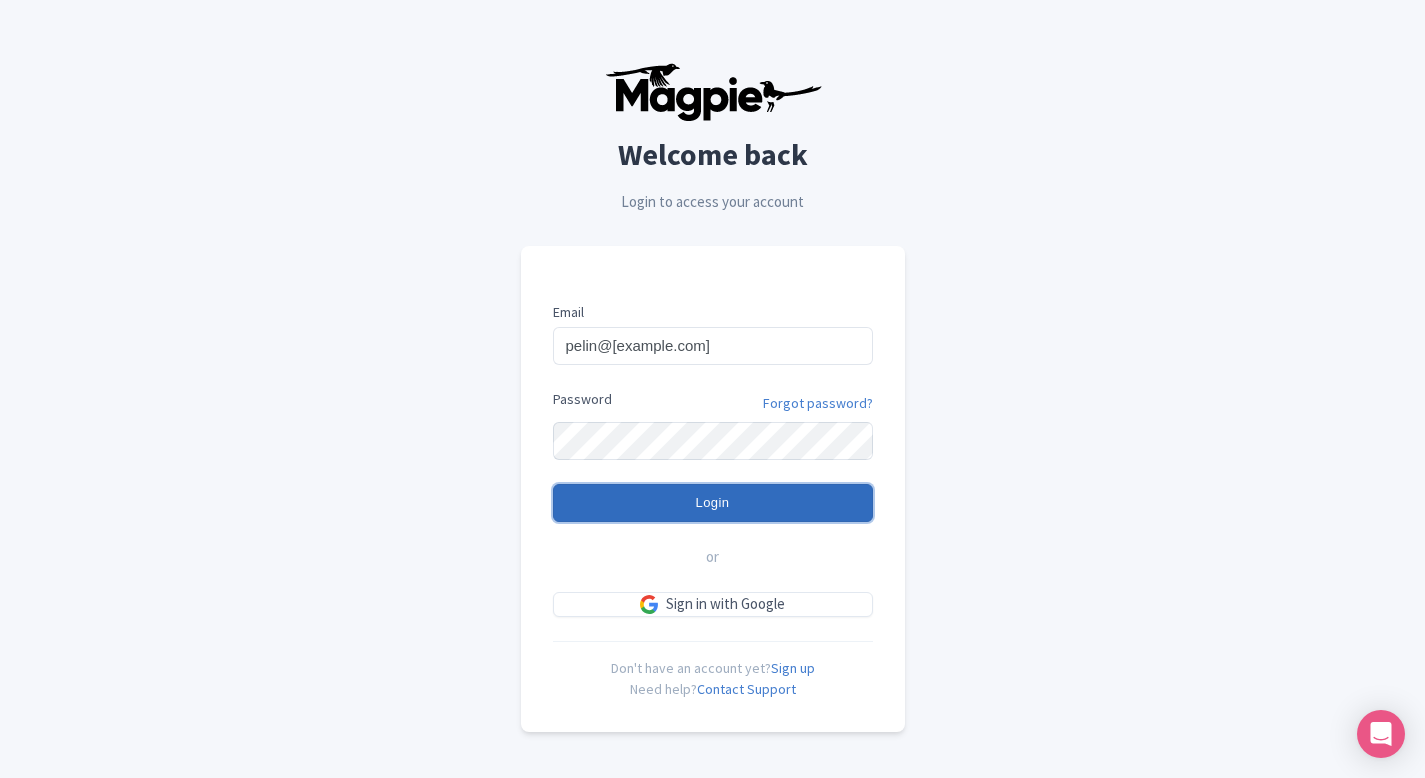 click on "Login" at bounding box center [713, 503] 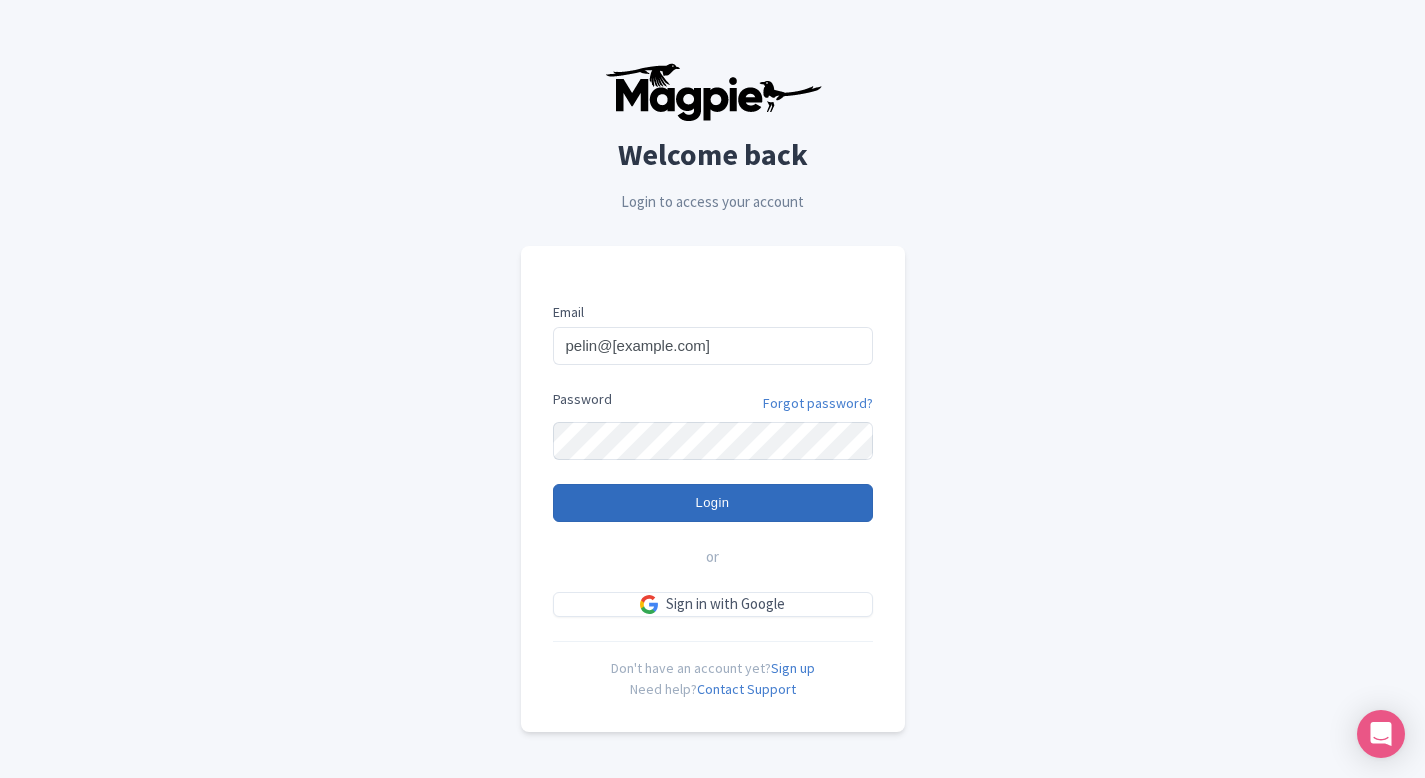 type on "Logging in..." 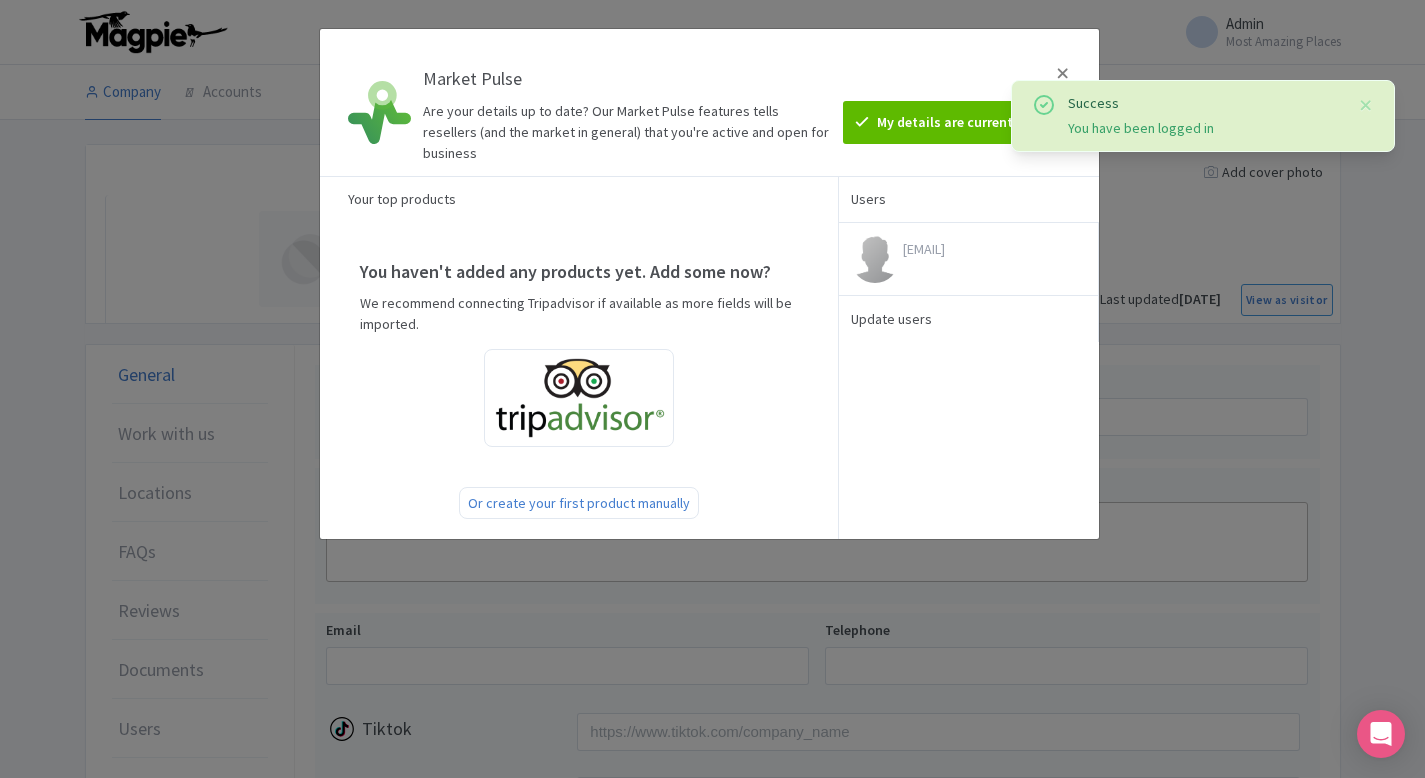 scroll, scrollTop: 0, scrollLeft: 0, axis: both 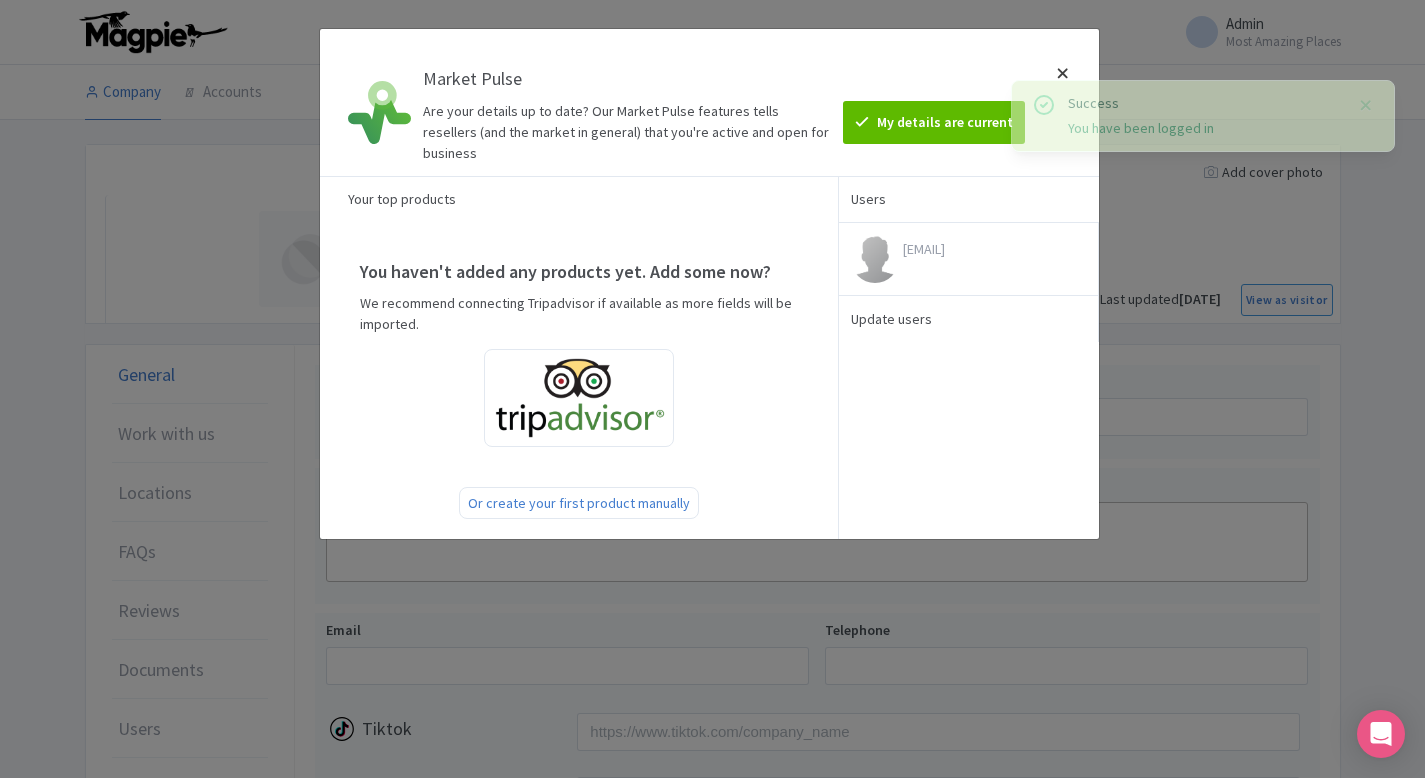 click at bounding box center [1063, 102] 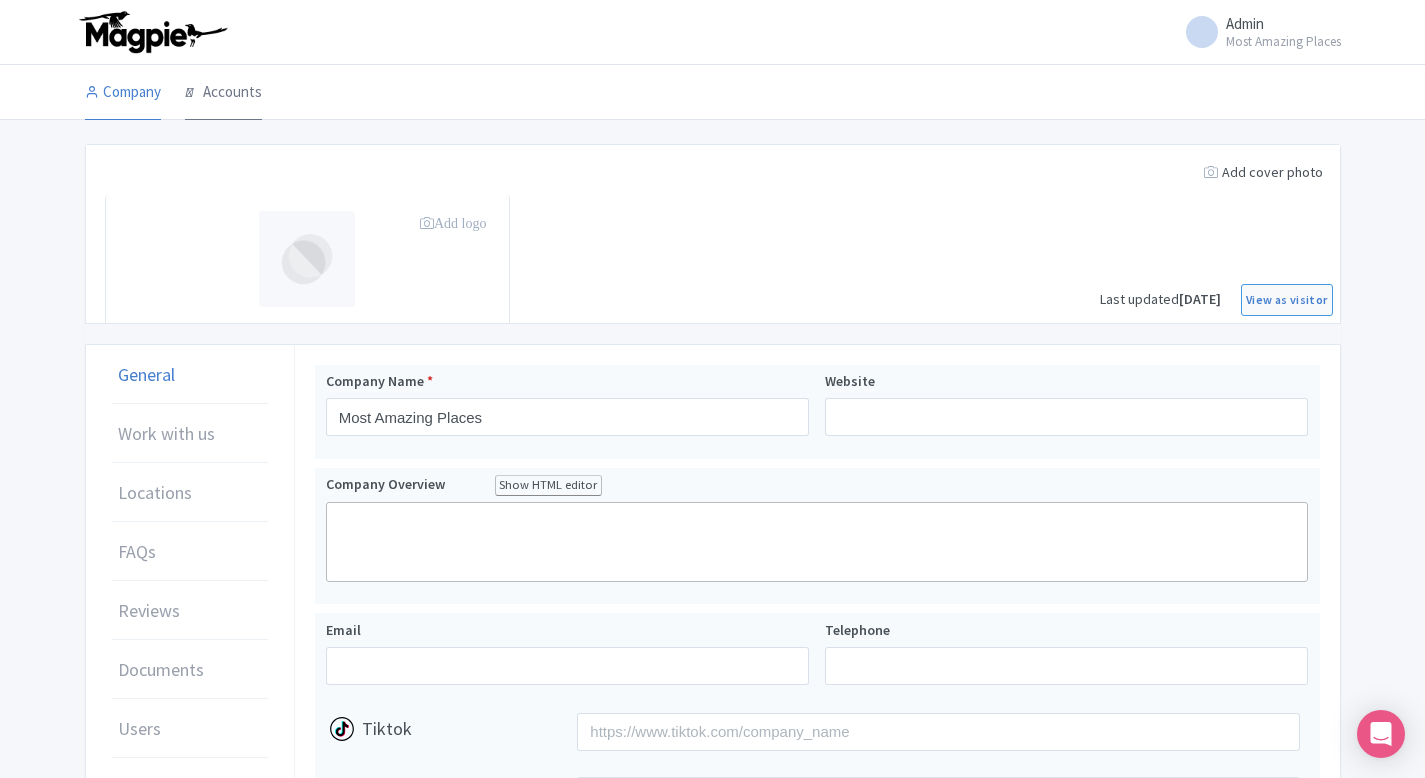 click on "Accounts" at bounding box center (223, 93) 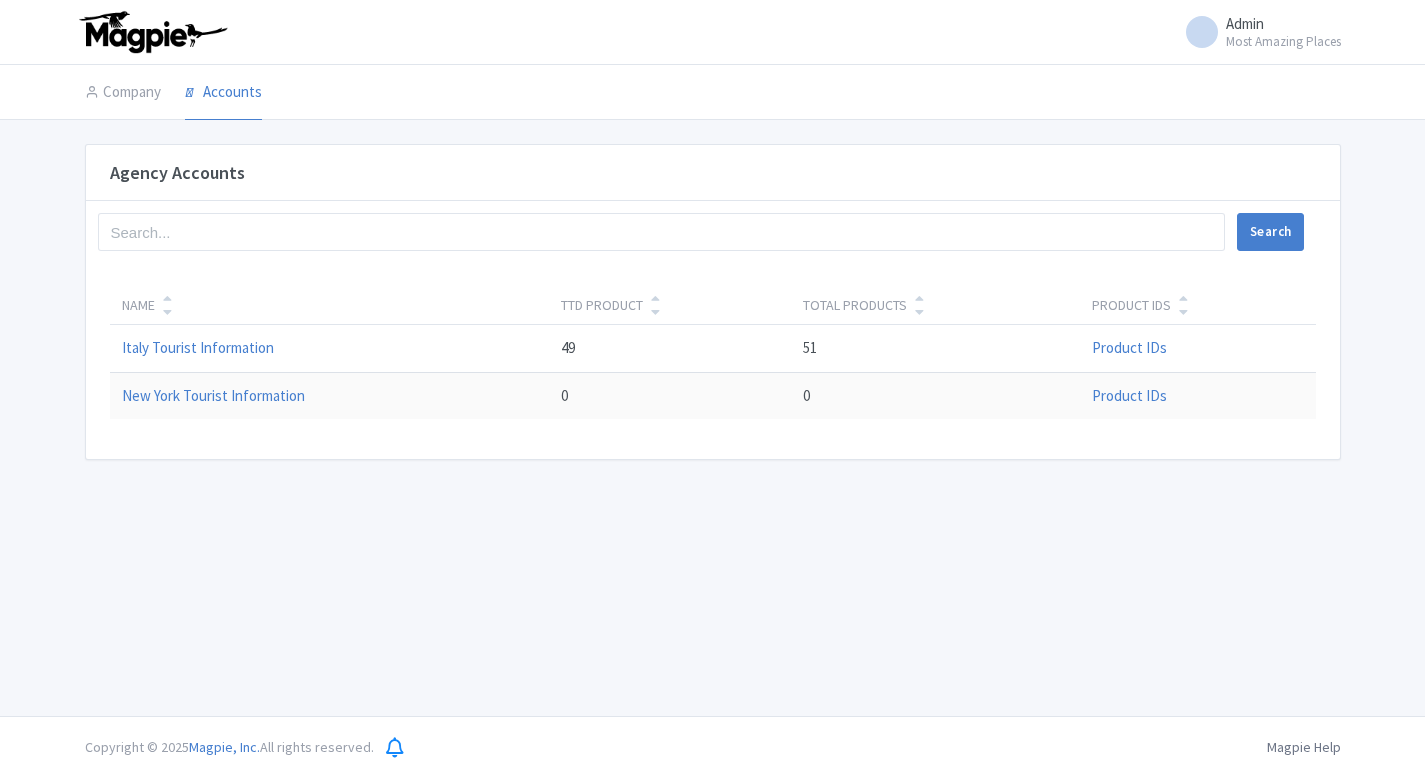 scroll, scrollTop: 0, scrollLeft: 0, axis: both 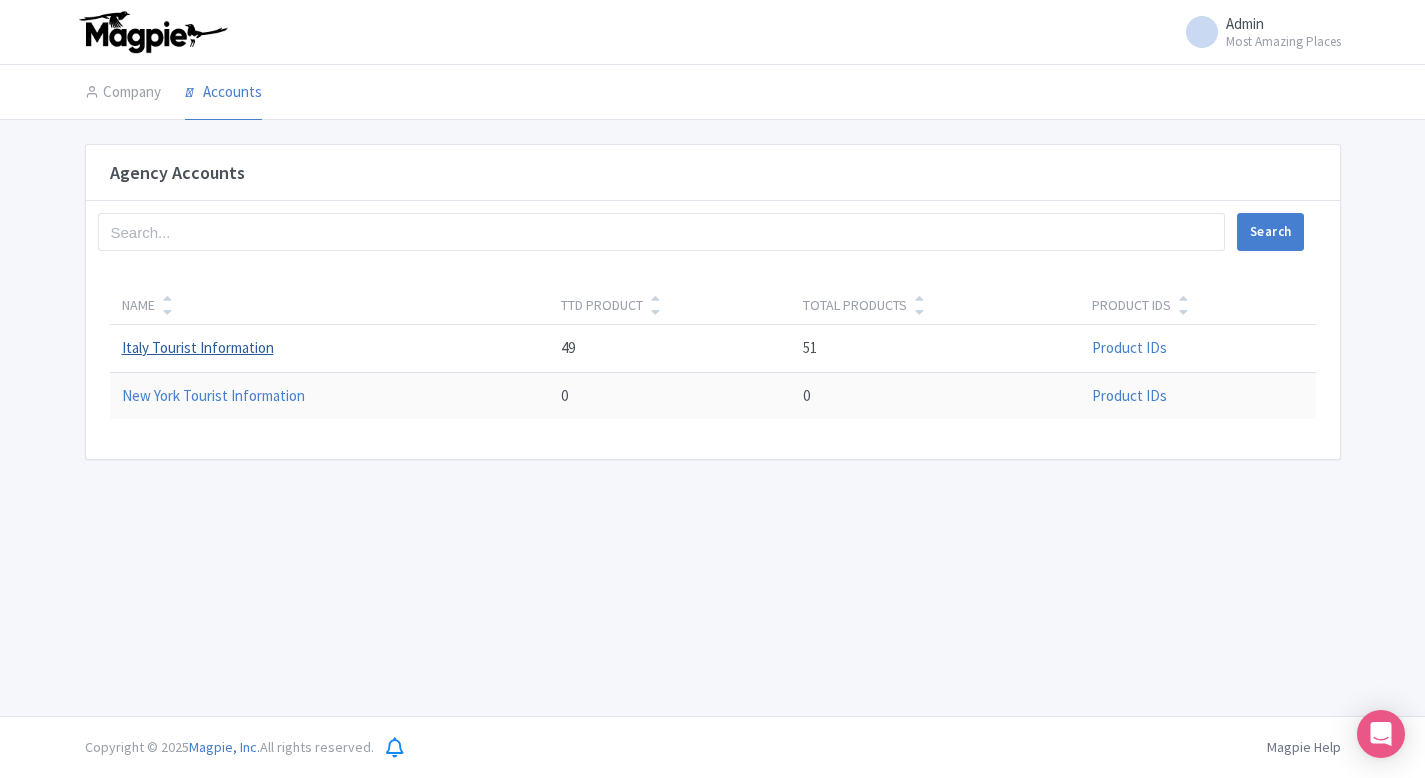 click on "Italy Tourist Information" at bounding box center (198, 347) 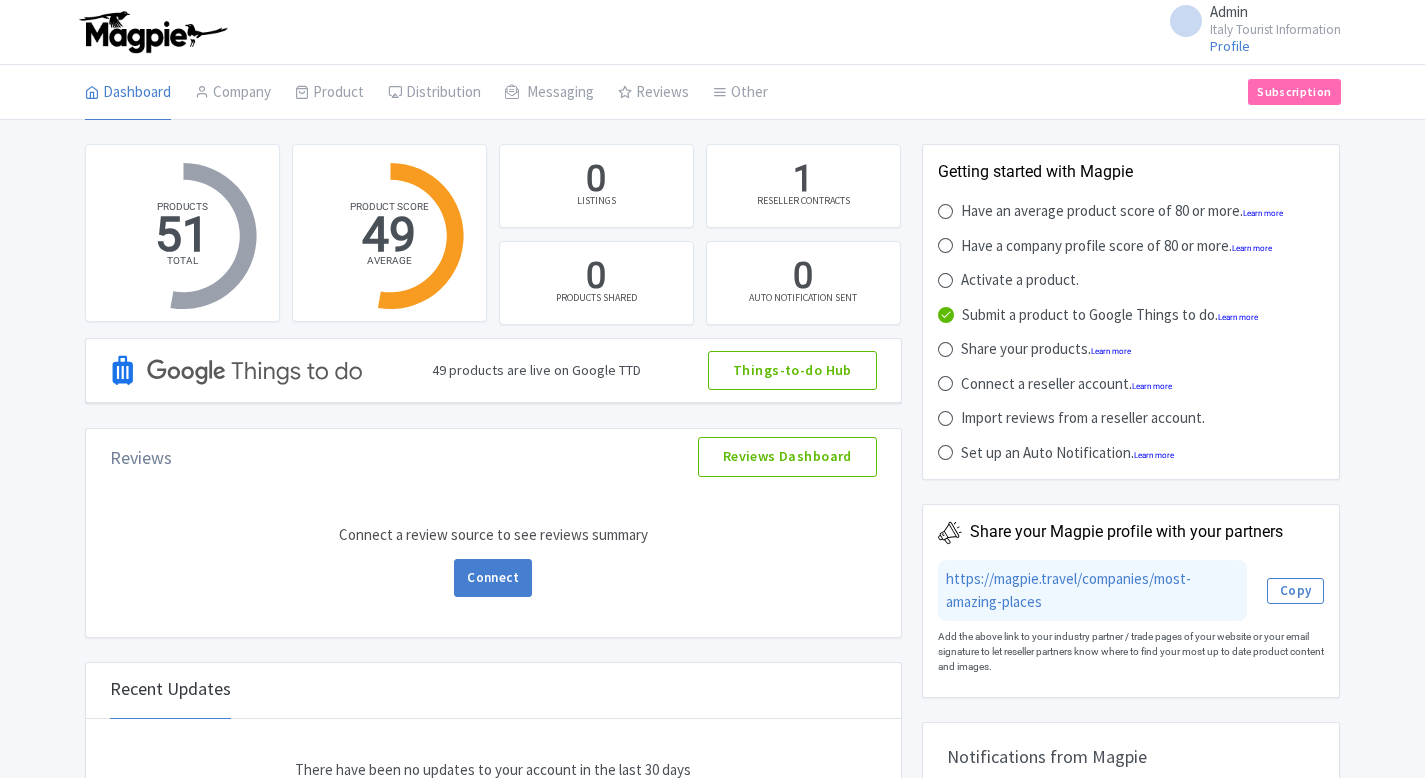 scroll, scrollTop: 0, scrollLeft: 0, axis: both 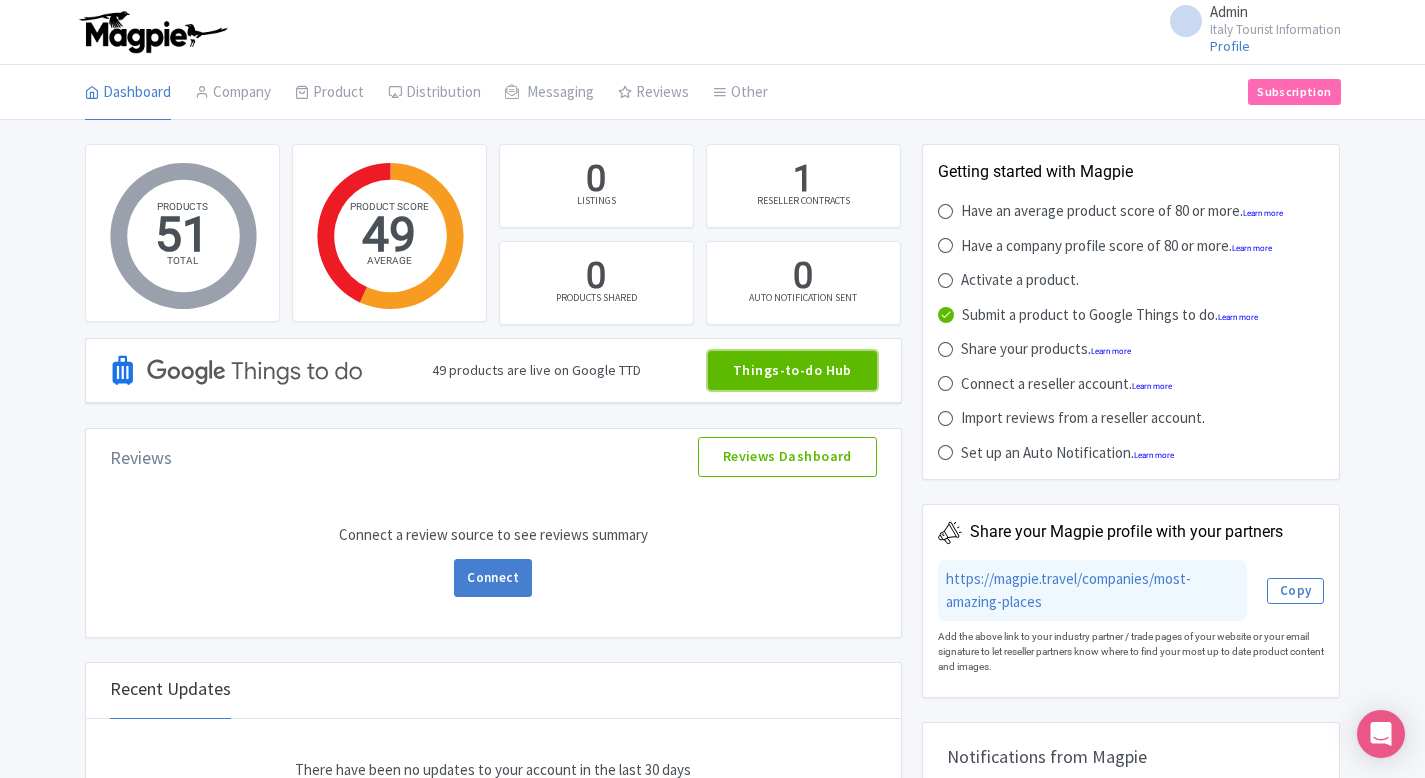 click on "Things-to-do Hub" at bounding box center [792, 371] 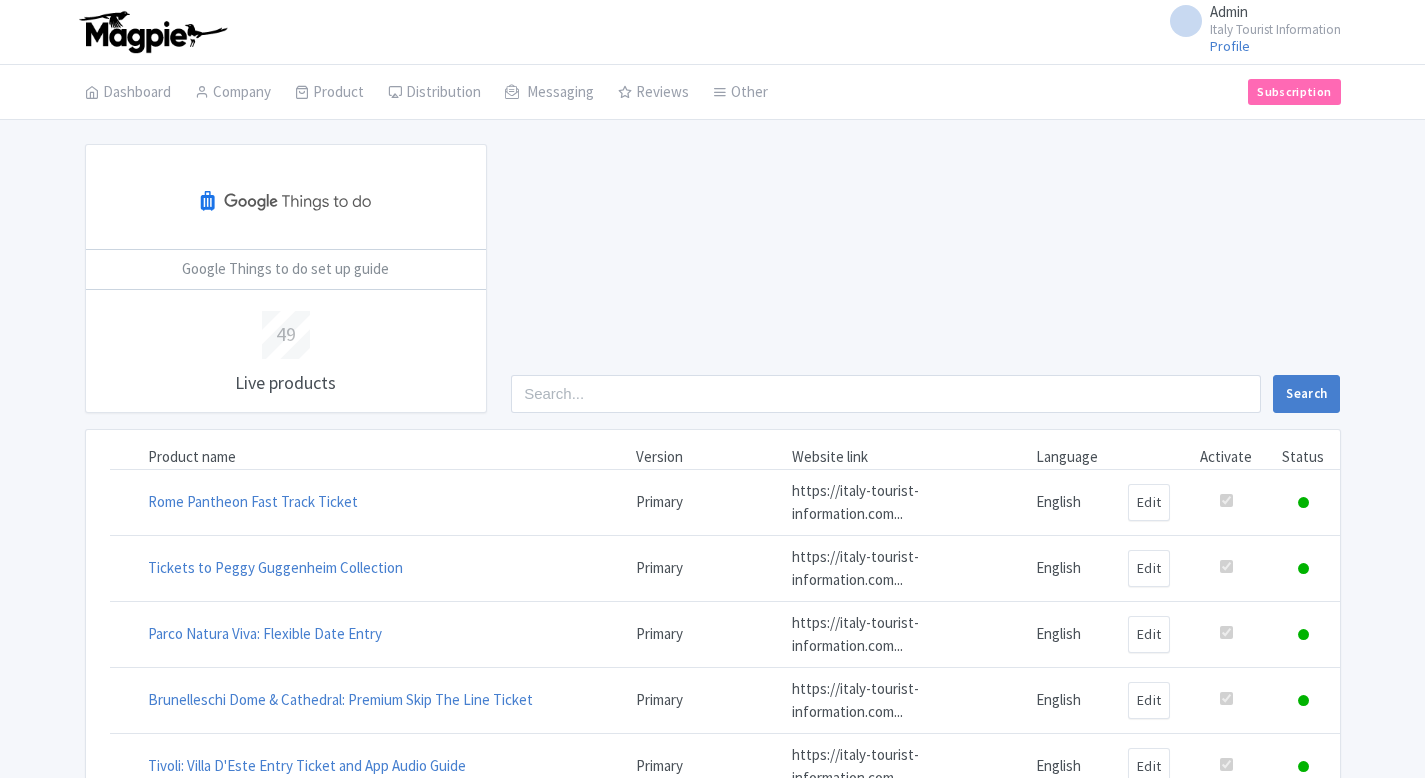 scroll, scrollTop: 0, scrollLeft: 0, axis: both 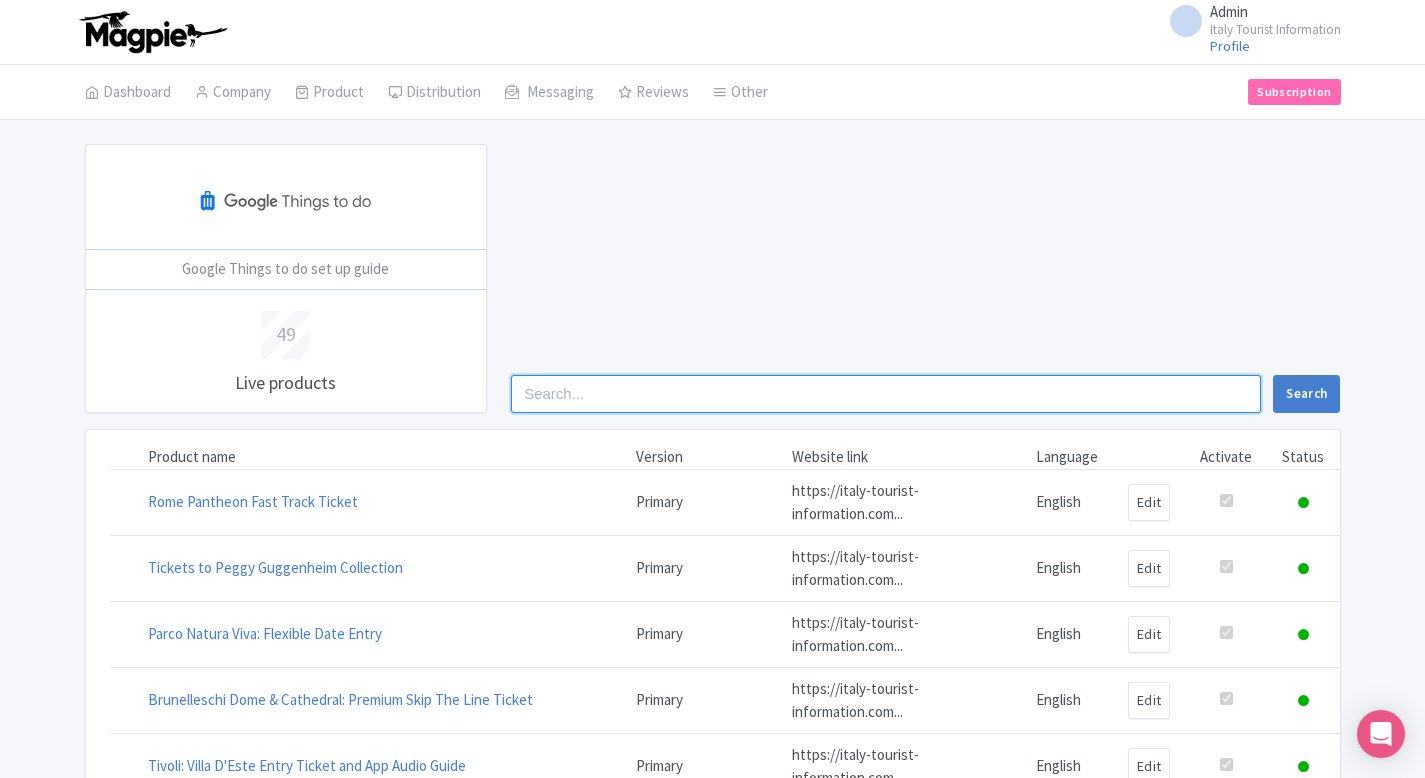 click at bounding box center (886, 394) 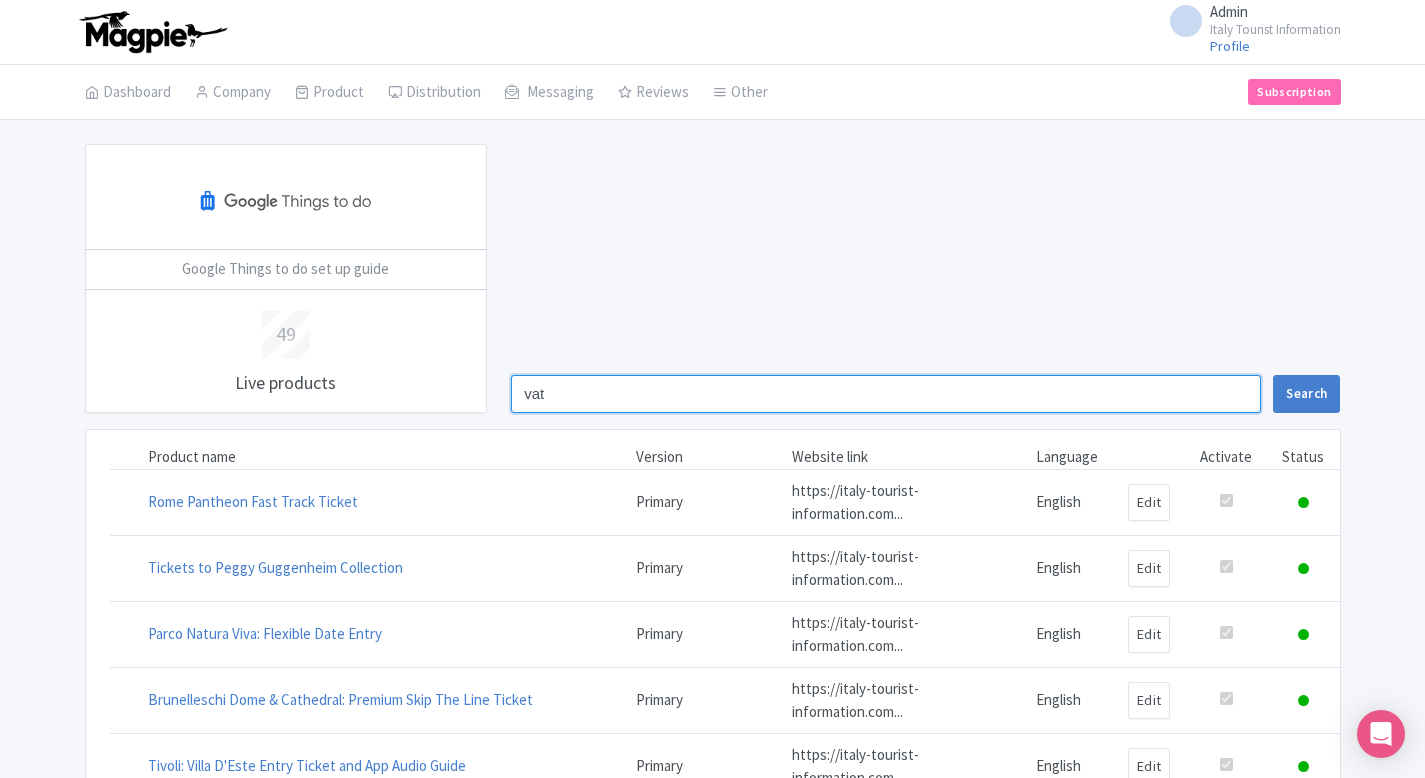 type on "vat" 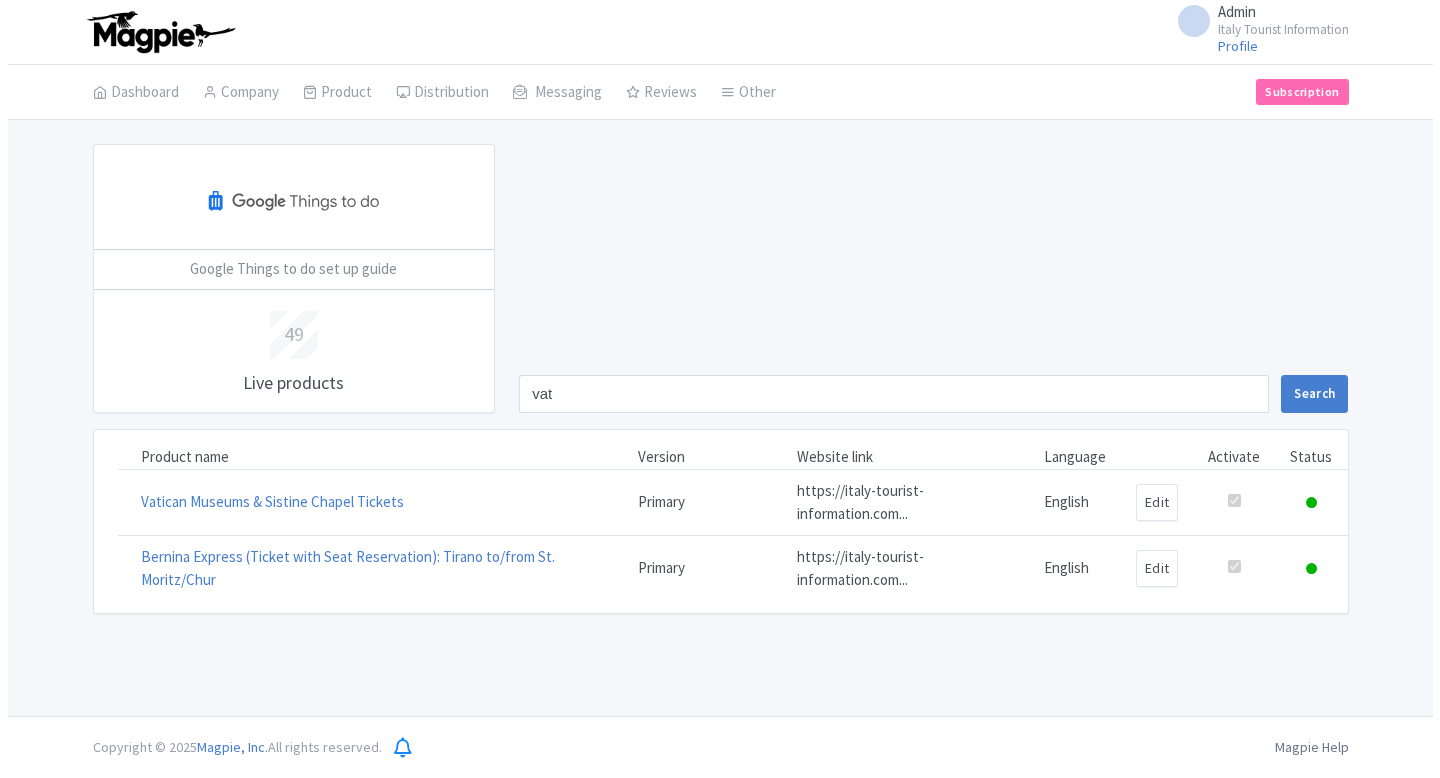 scroll, scrollTop: 0, scrollLeft: 0, axis: both 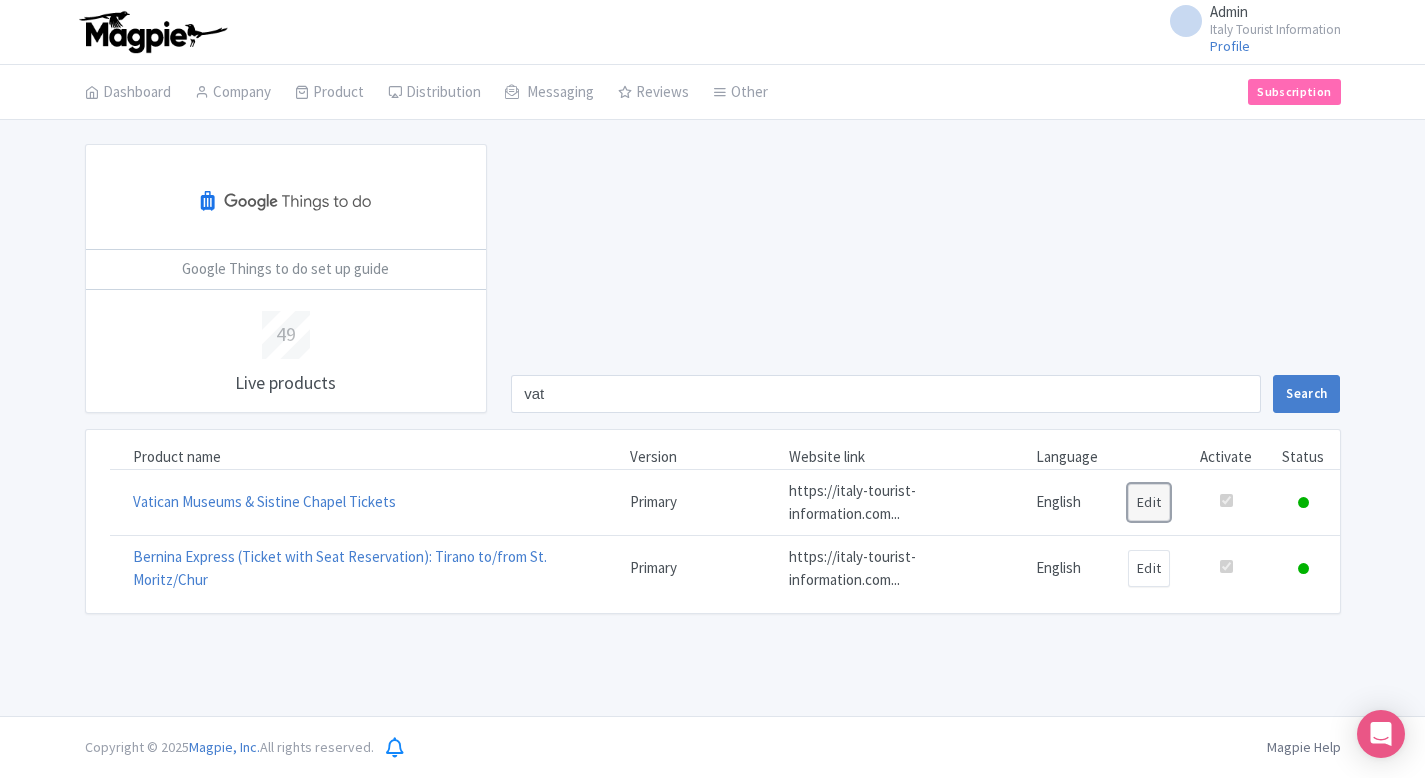 click on "Edit" at bounding box center (1149, 502) 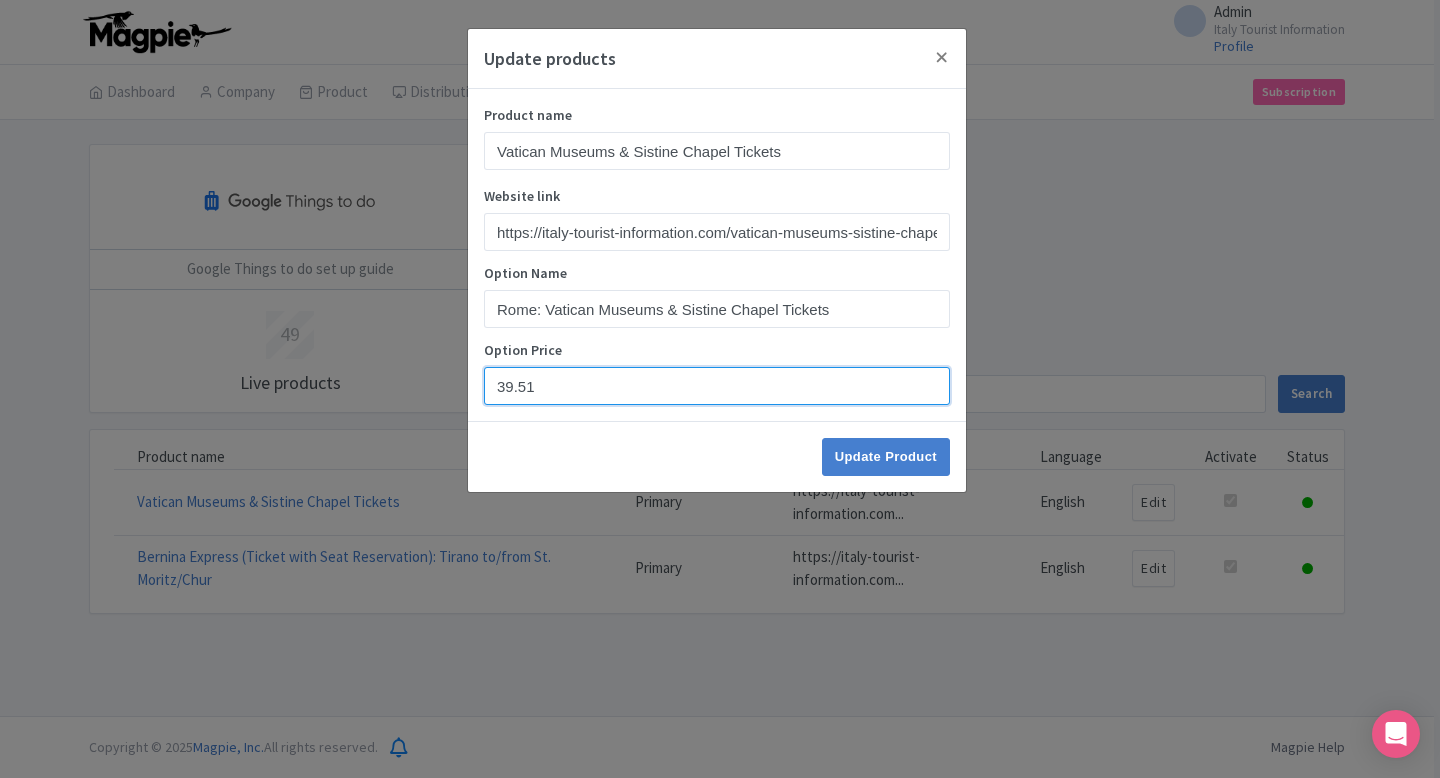 drag, startPoint x: 518, startPoint y: 383, endPoint x: 691, endPoint y: 405, distance: 174.39323 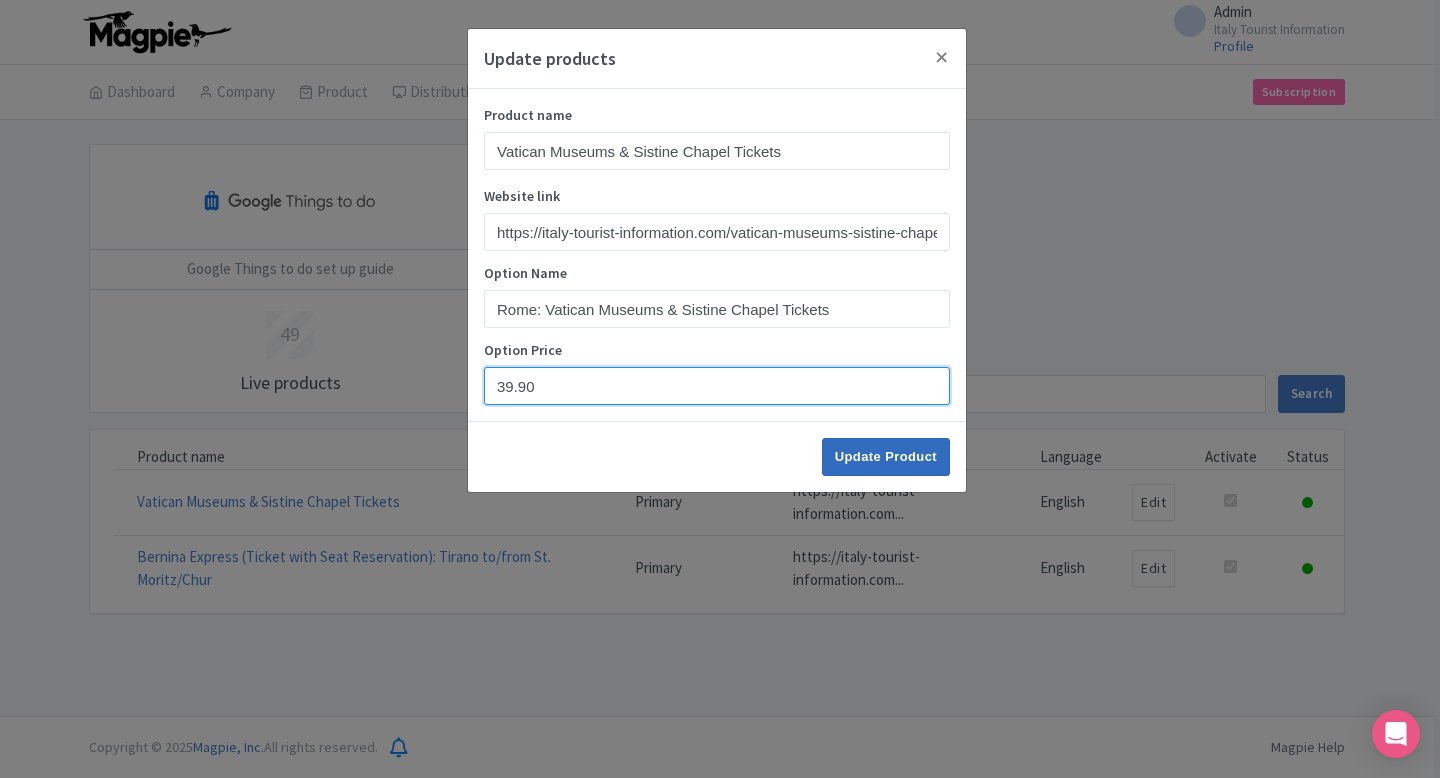 type on "39.90" 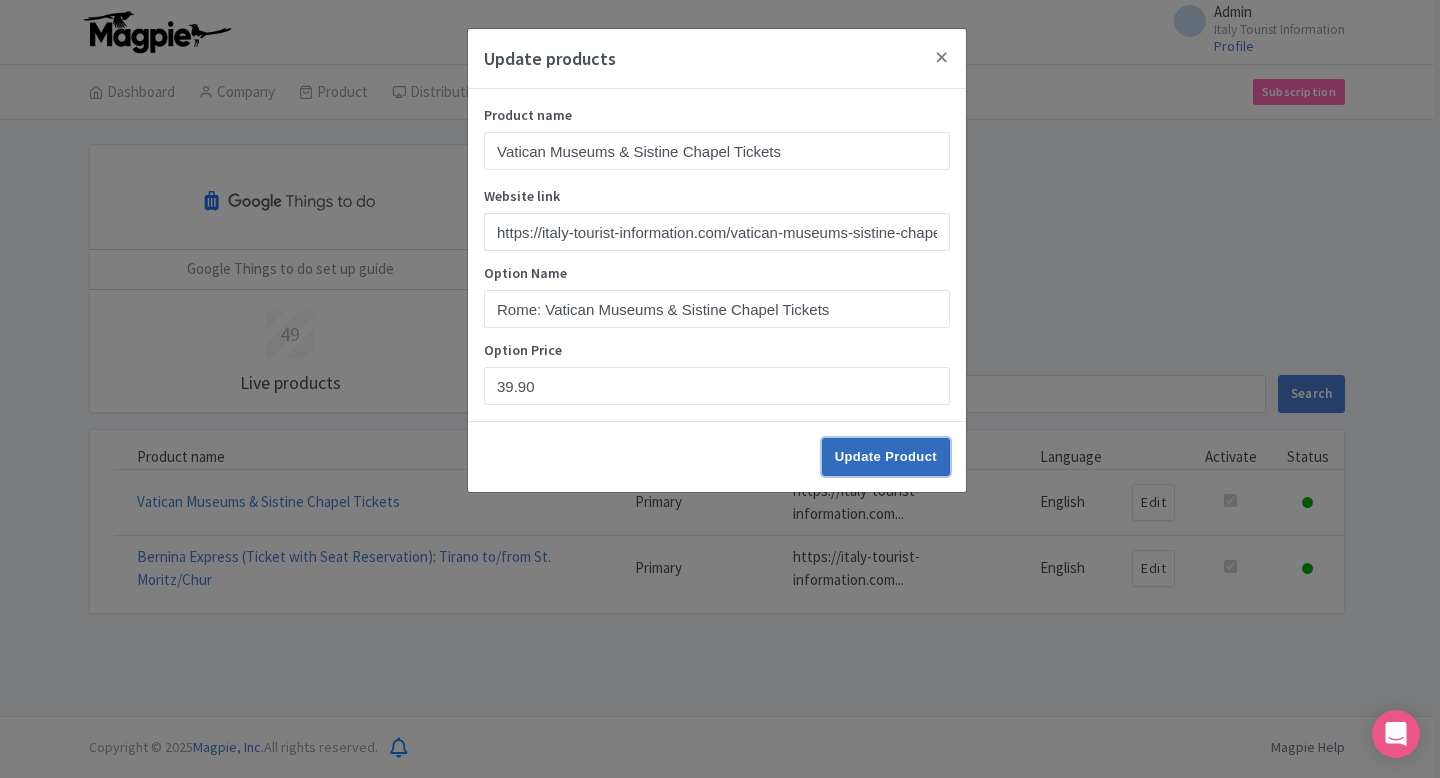 click on "Update Product" at bounding box center [886, 457] 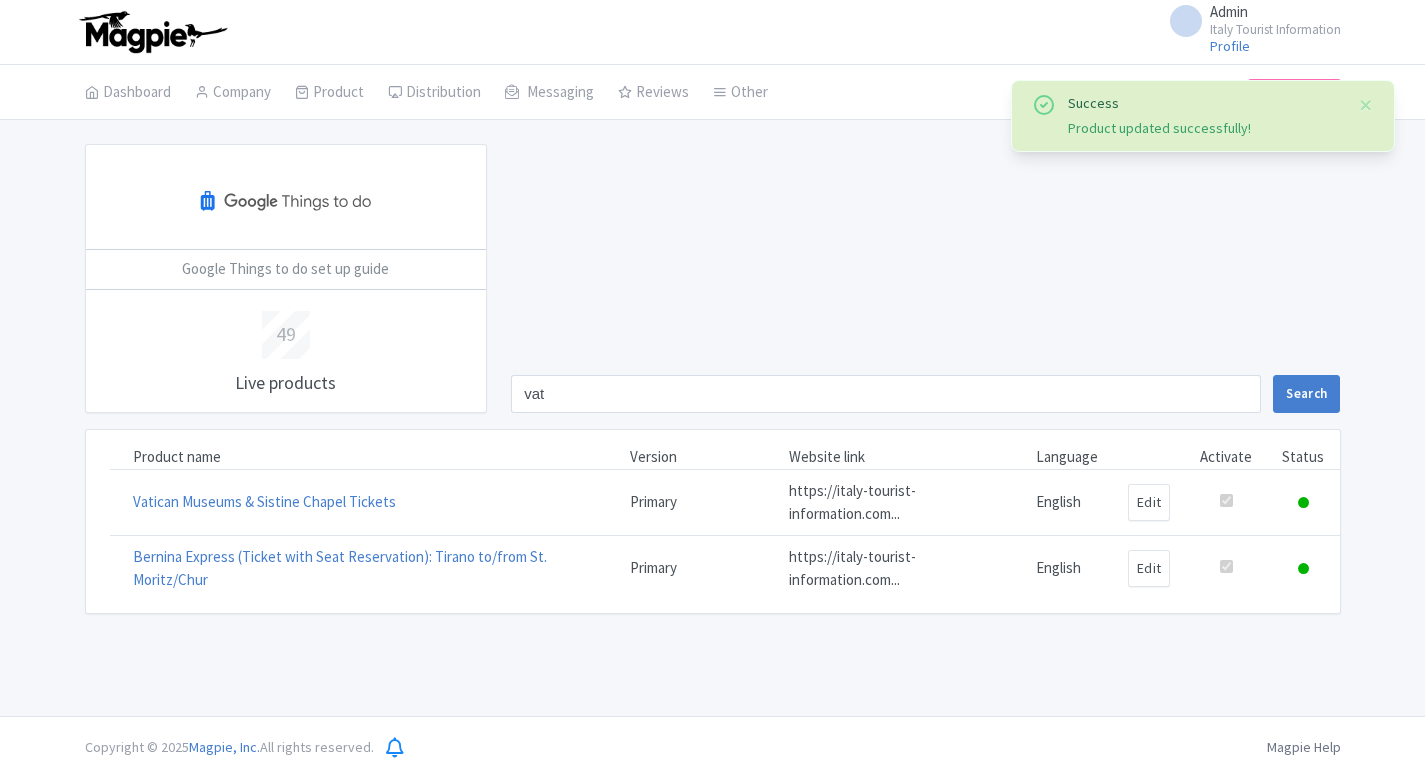 scroll, scrollTop: 0, scrollLeft: 0, axis: both 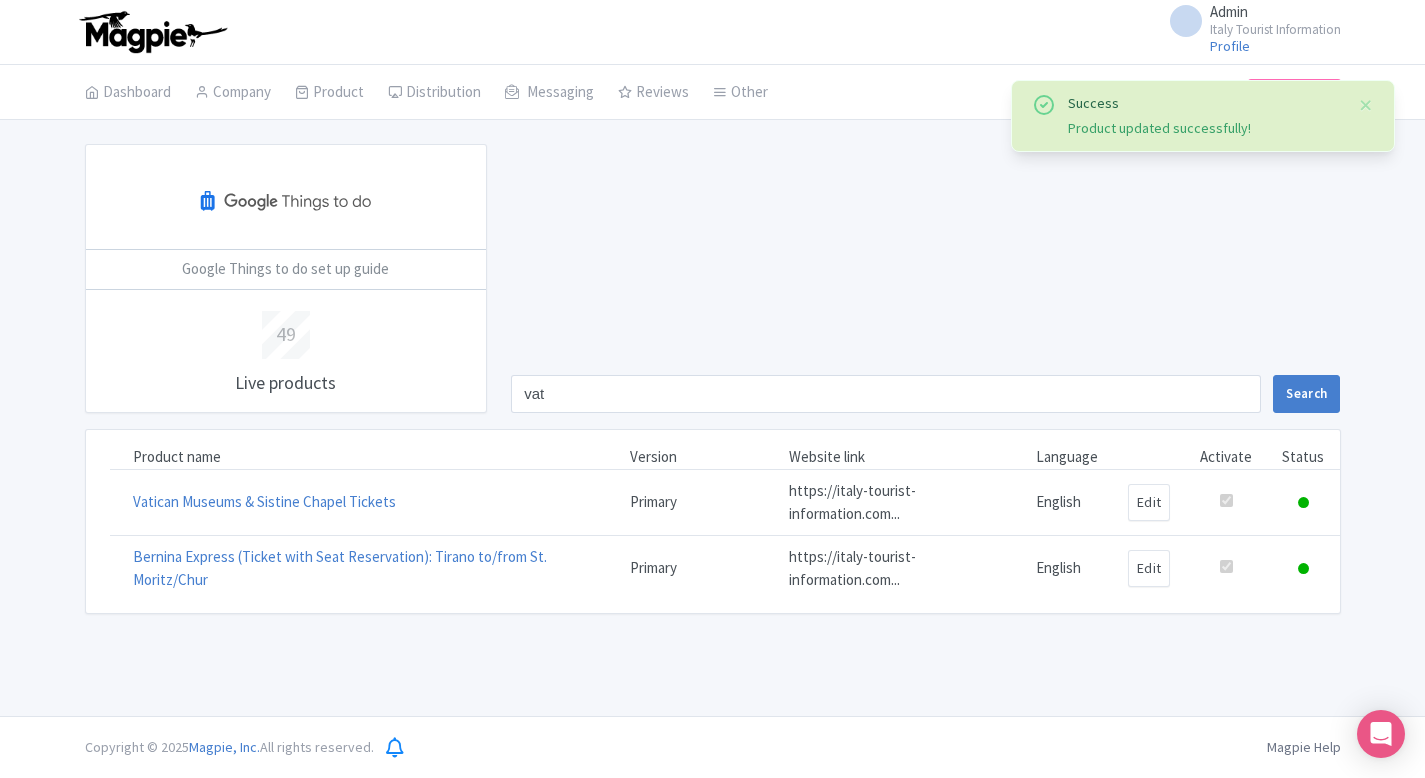 click on "Edit" at bounding box center [1149, 503] 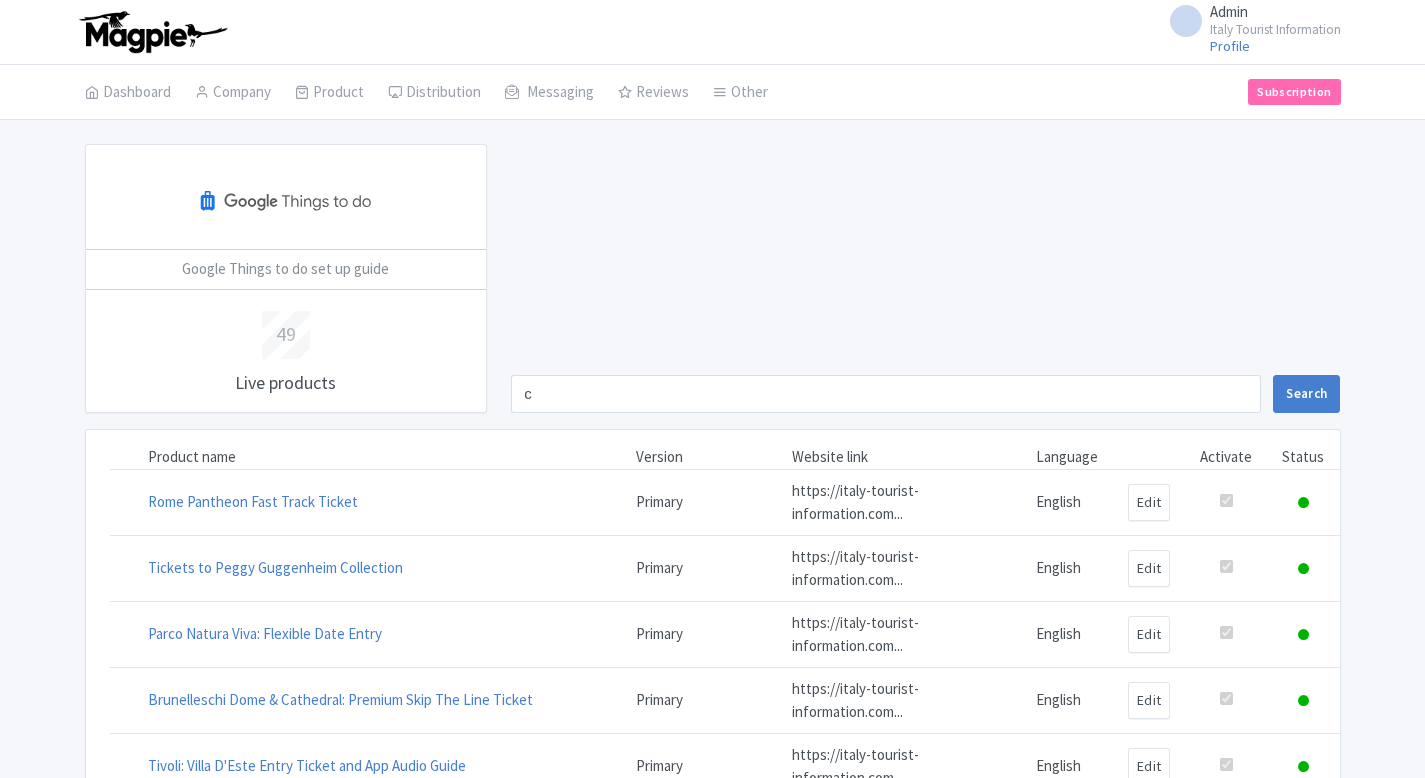 scroll, scrollTop: 0, scrollLeft: 0, axis: both 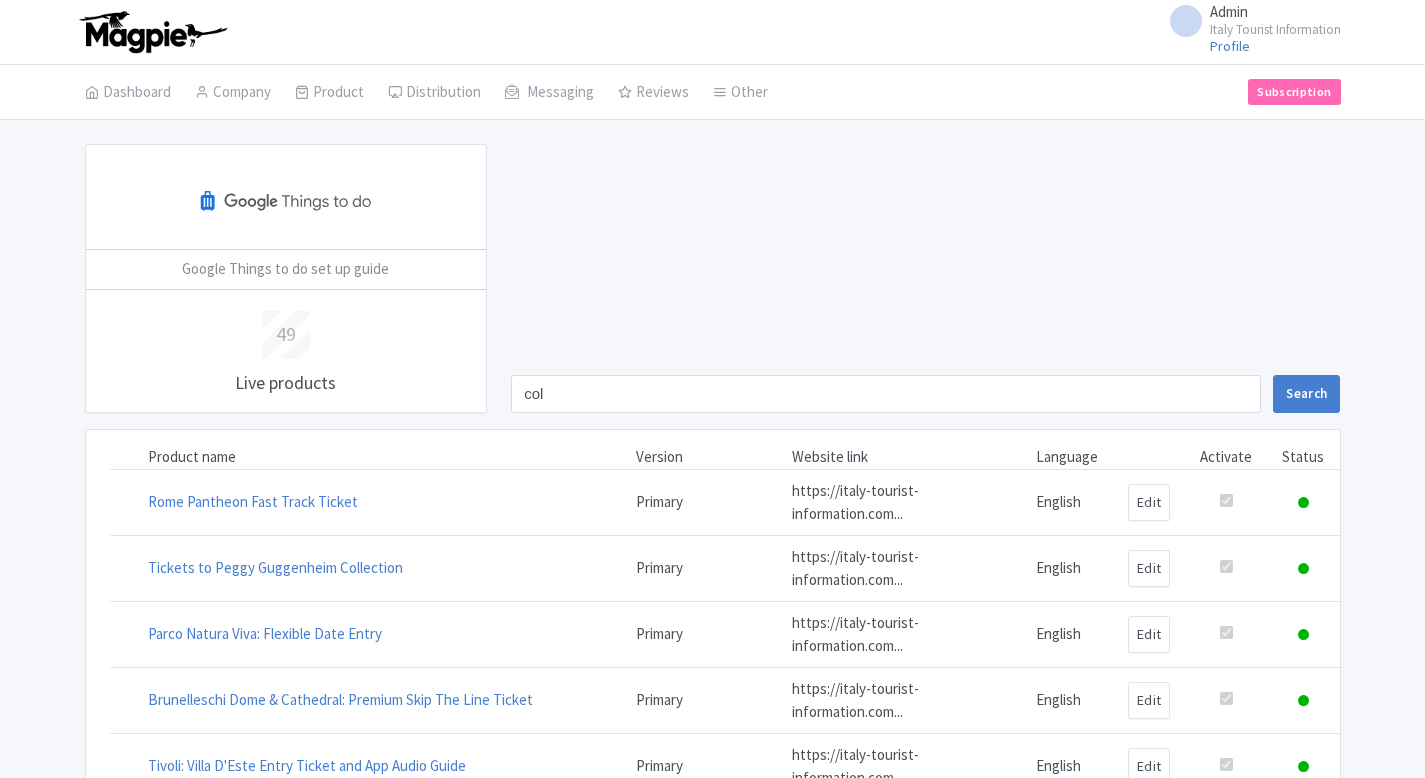type on "col" 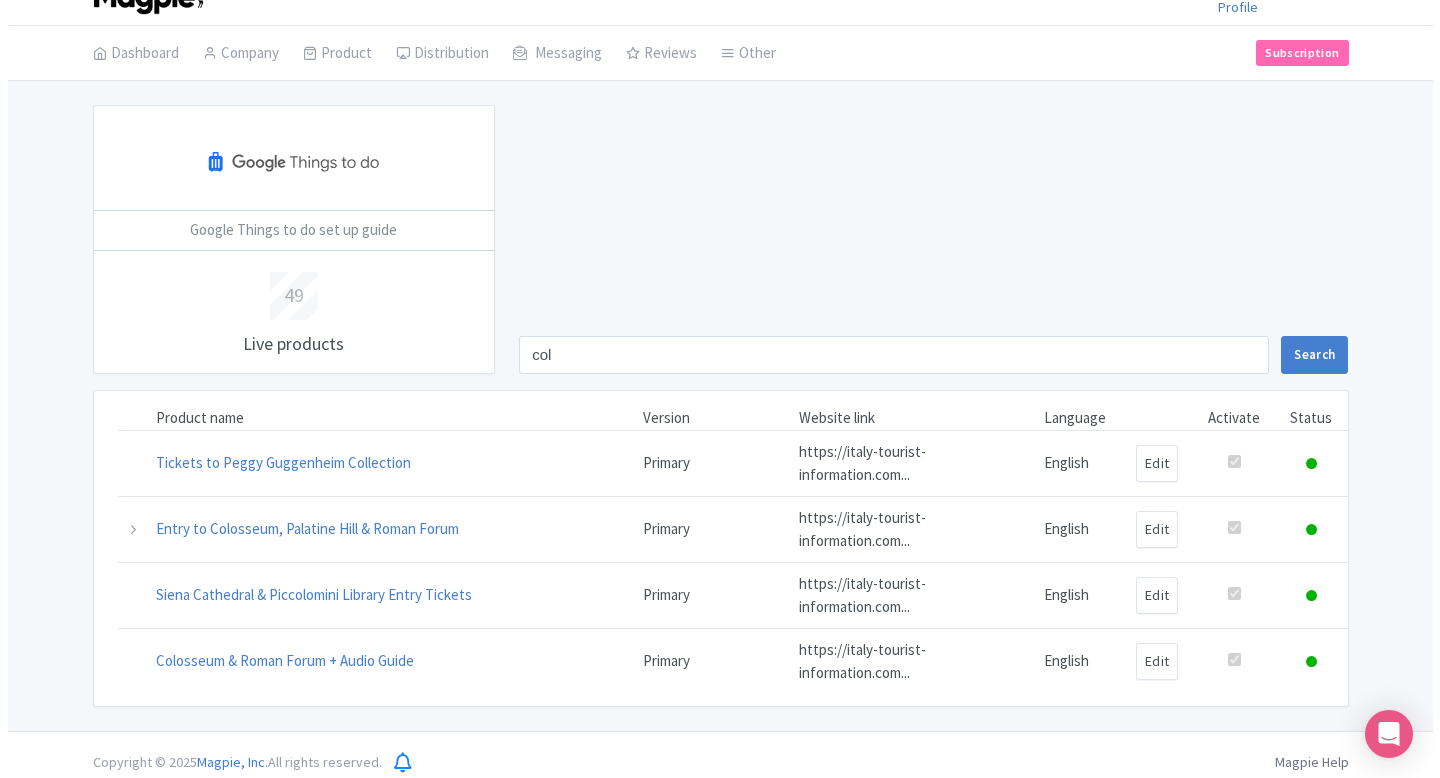 scroll, scrollTop: 54, scrollLeft: 0, axis: vertical 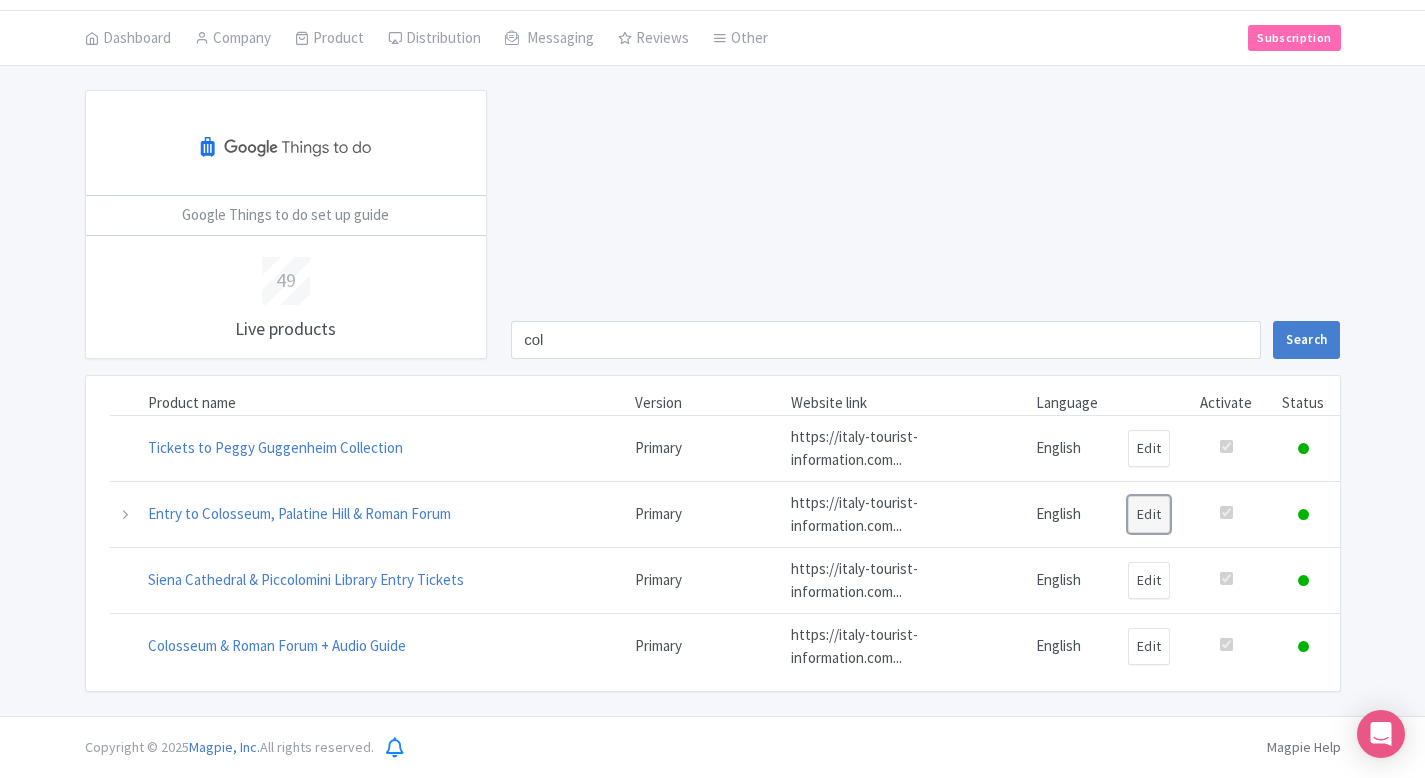 click on "Edit" at bounding box center [1149, 514] 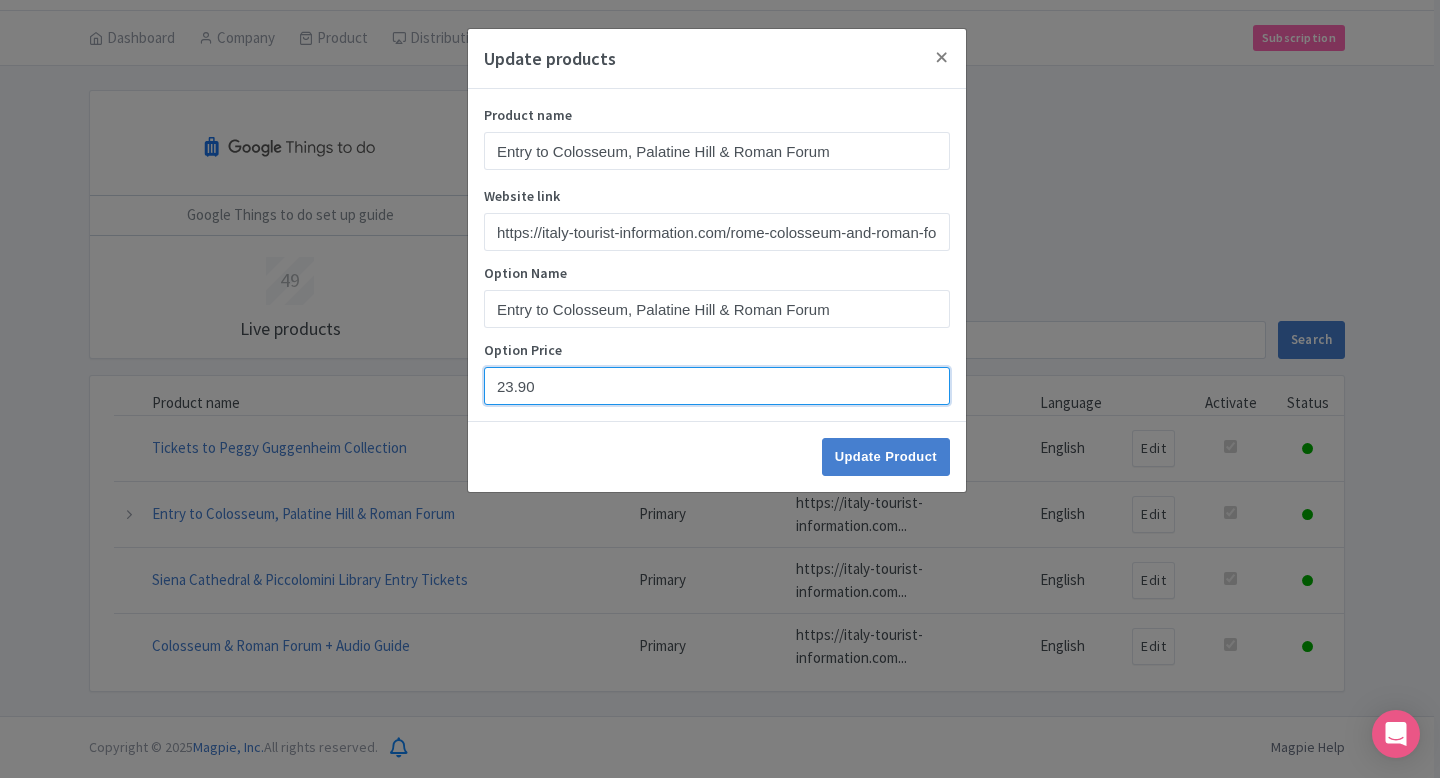 drag, startPoint x: 575, startPoint y: 391, endPoint x: 435, endPoint y: 391, distance: 140 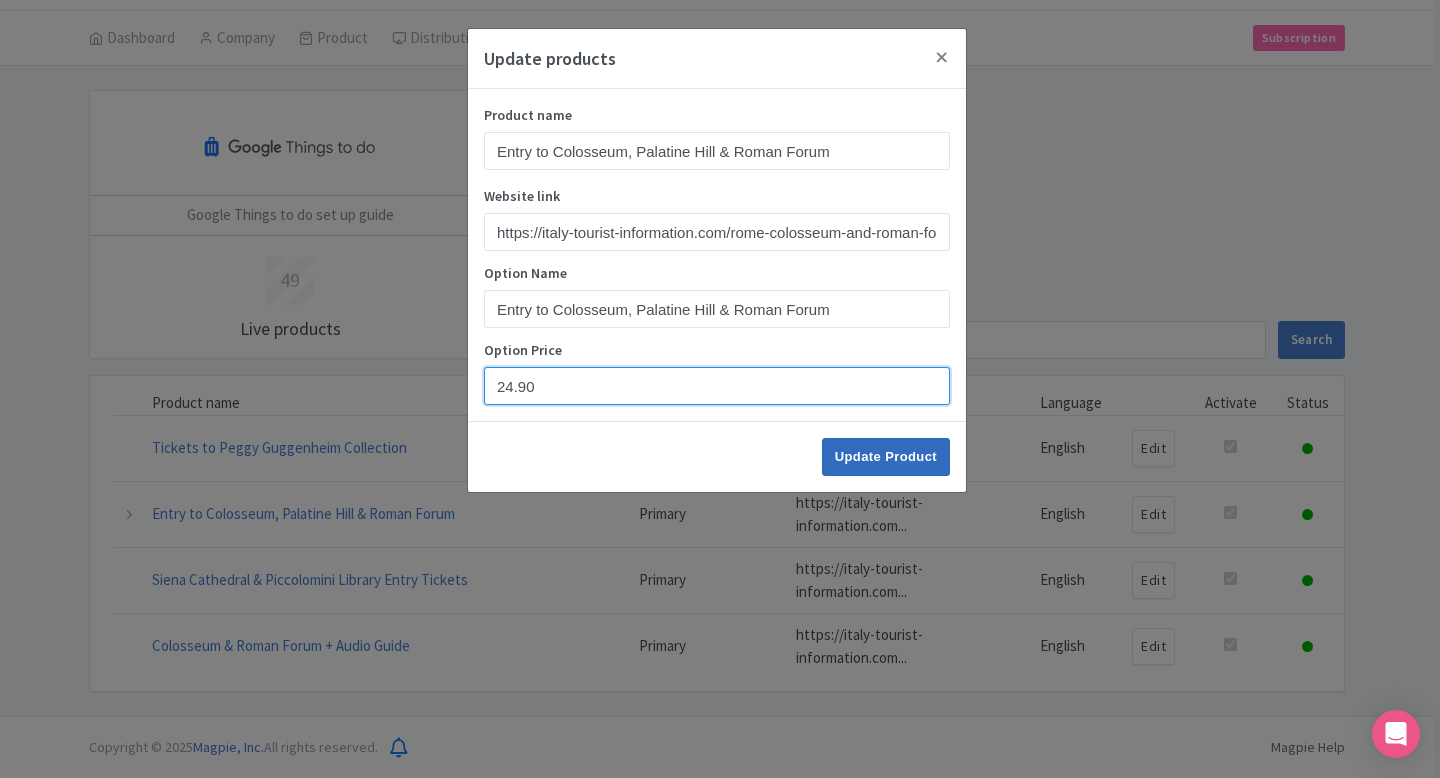 type on "24.90" 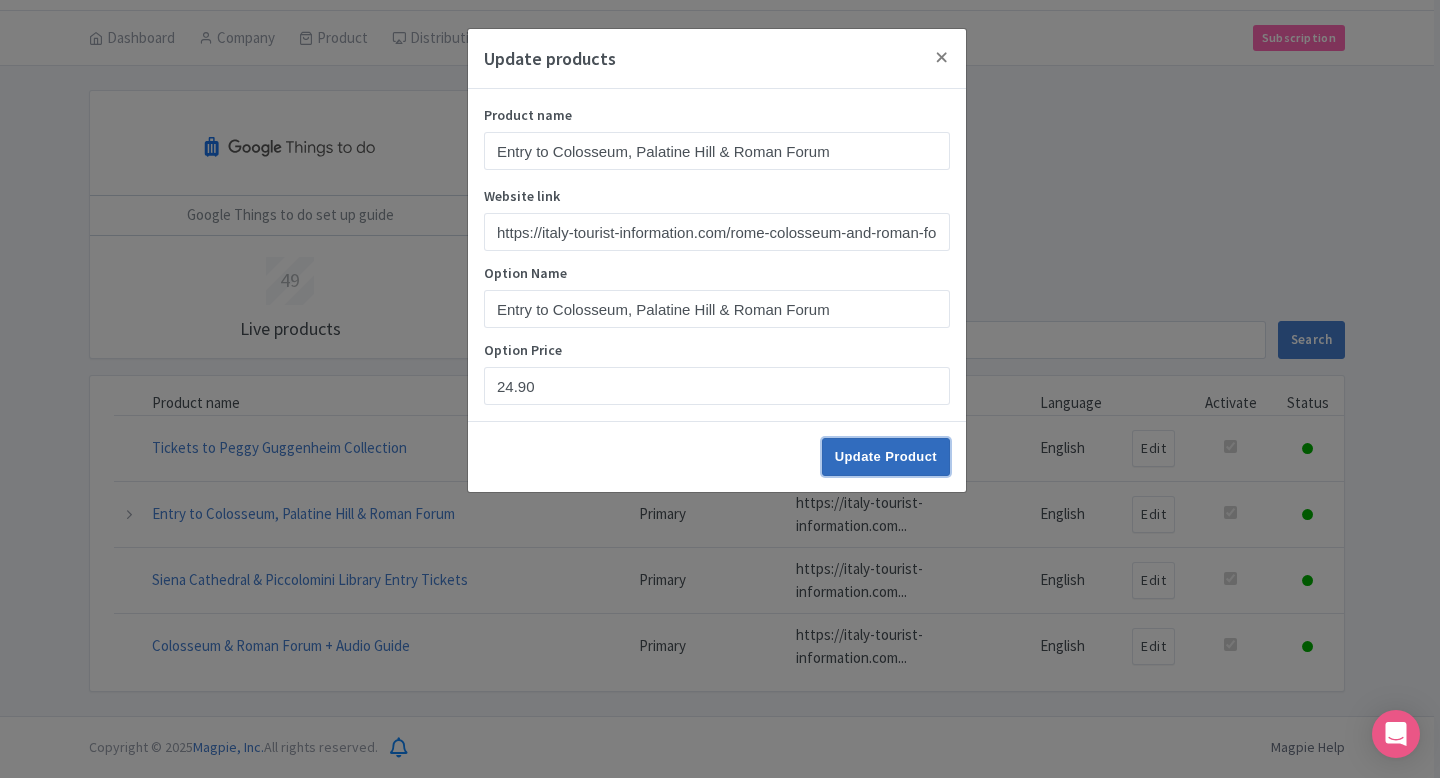 click on "Update Product" at bounding box center (886, 457) 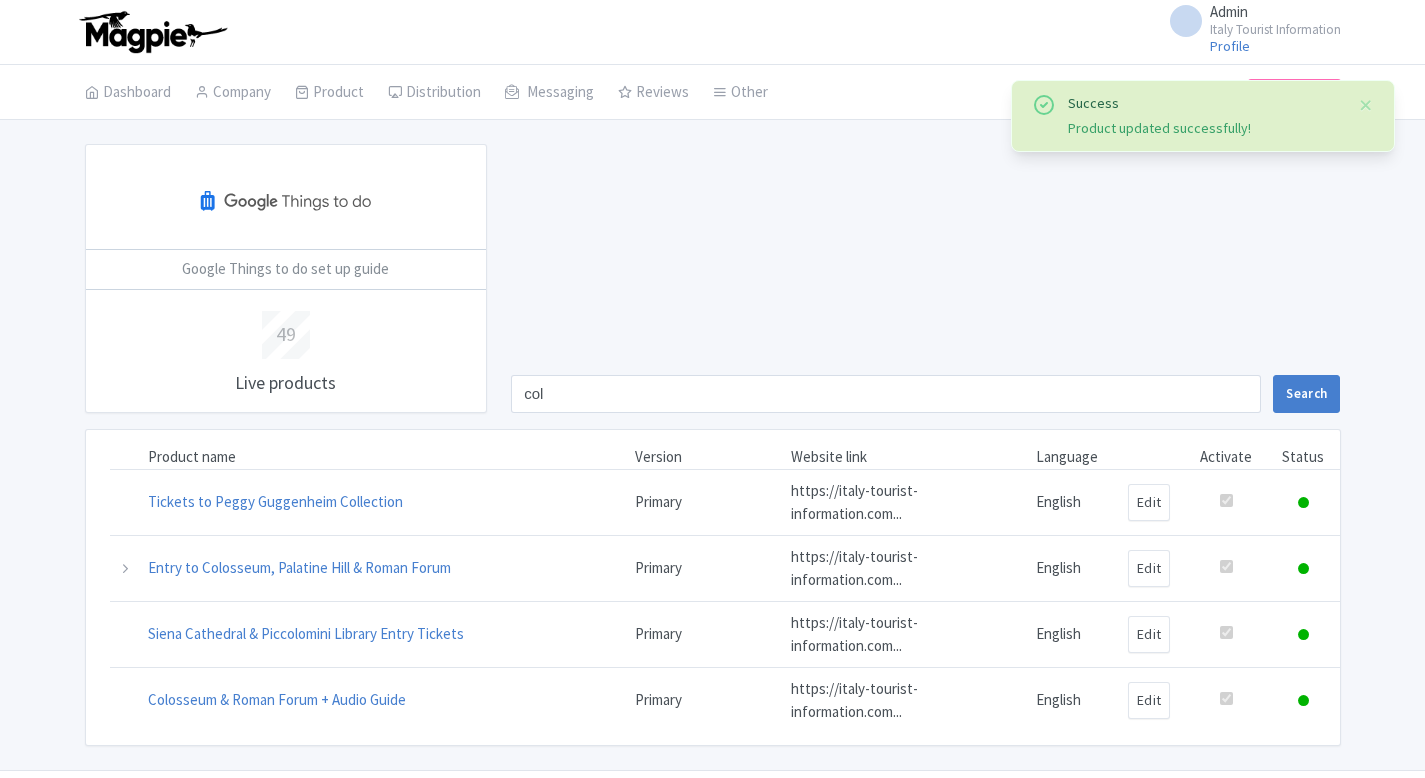 scroll, scrollTop: 0, scrollLeft: 0, axis: both 